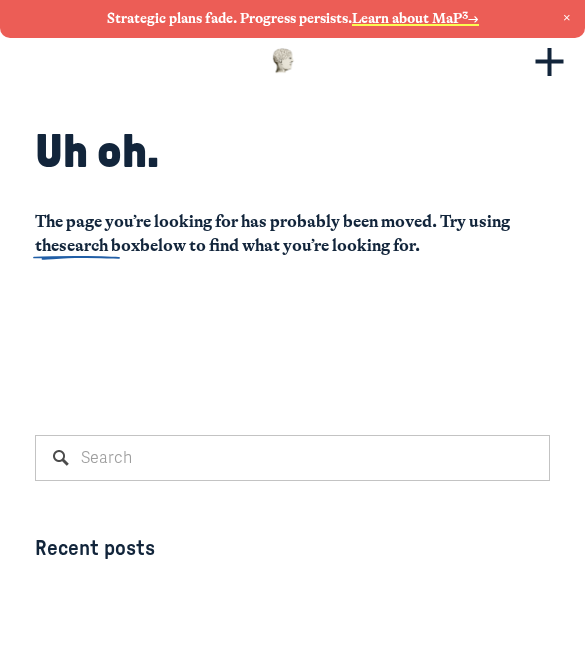 scroll, scrollTop: 0, scrollLeft: 0, axis: both 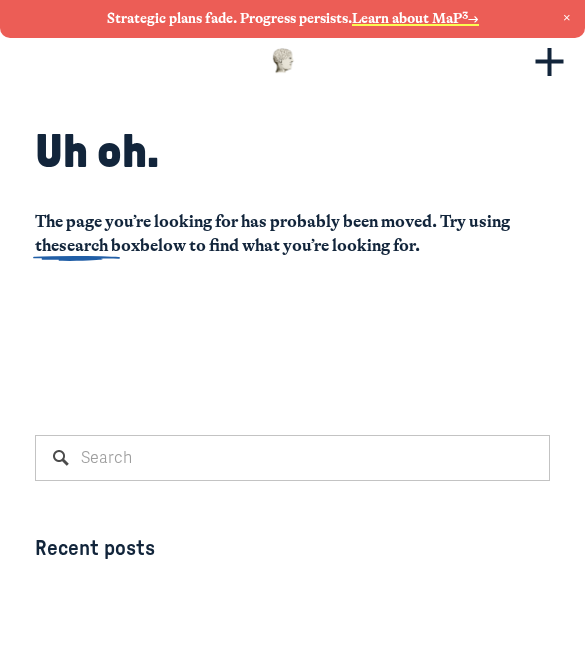 click at bounding box center (284, 60) 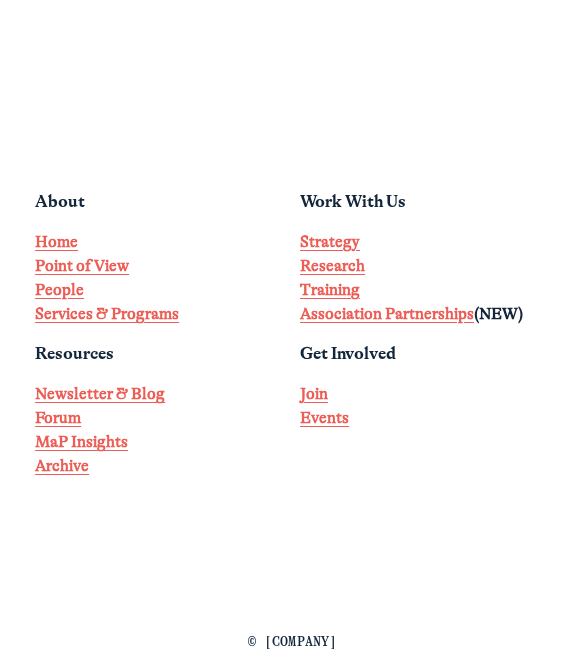 scroll, scrollTop: 4522, scrollLeft: 0, axis: vertical 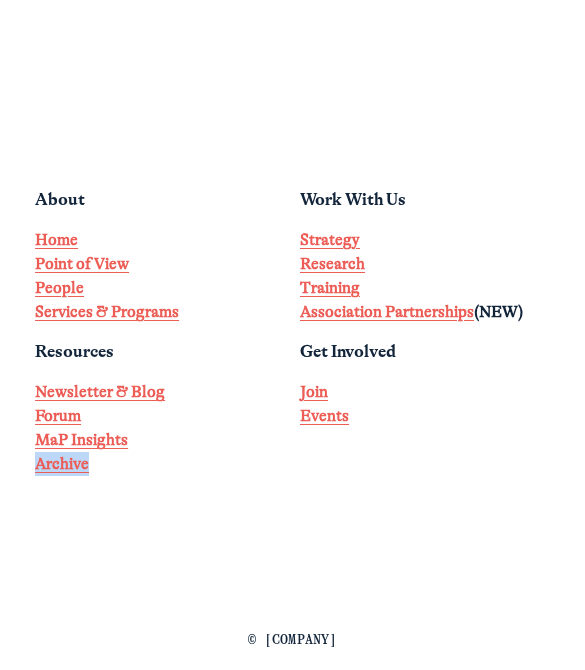 click on "Museums as Progress
‭ (631) 816-8055 Northport, NY Contact Us Search
About Home Point of View People Services & Programs Resources Newsletter & Blog Forum MaP Insights Archive
Work With Us Strategy Research Training Association Partnerships  (NEW) Get Involved Join Events
© THE MAP COLLECTIVE LLC" at bounding box center (292, -56) 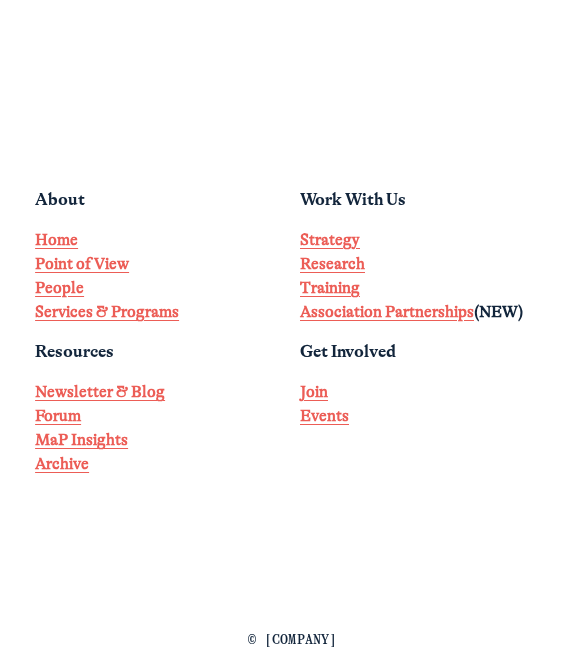 click on "Home" at bounding box center (56, 240) 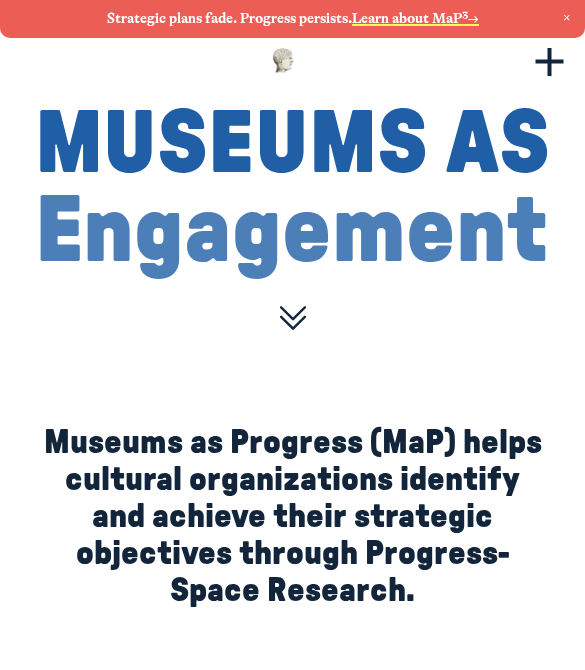 scroll, scrollTop: 0, scrollLeft: 0, axis: both 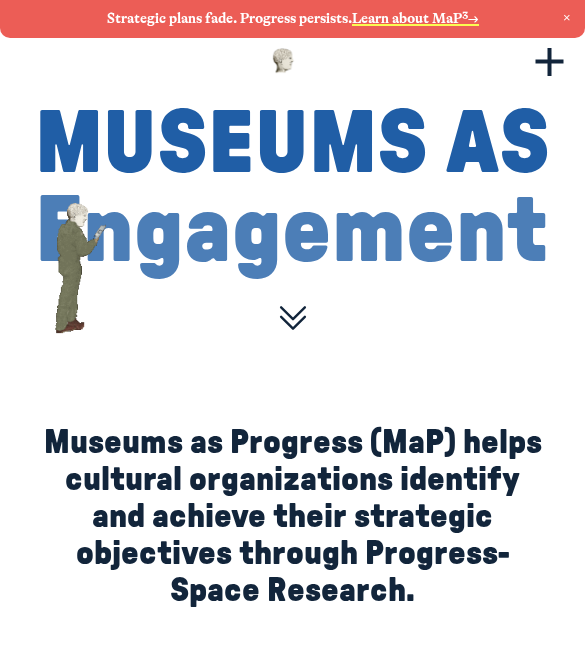 click at bounding box center (567, 18) 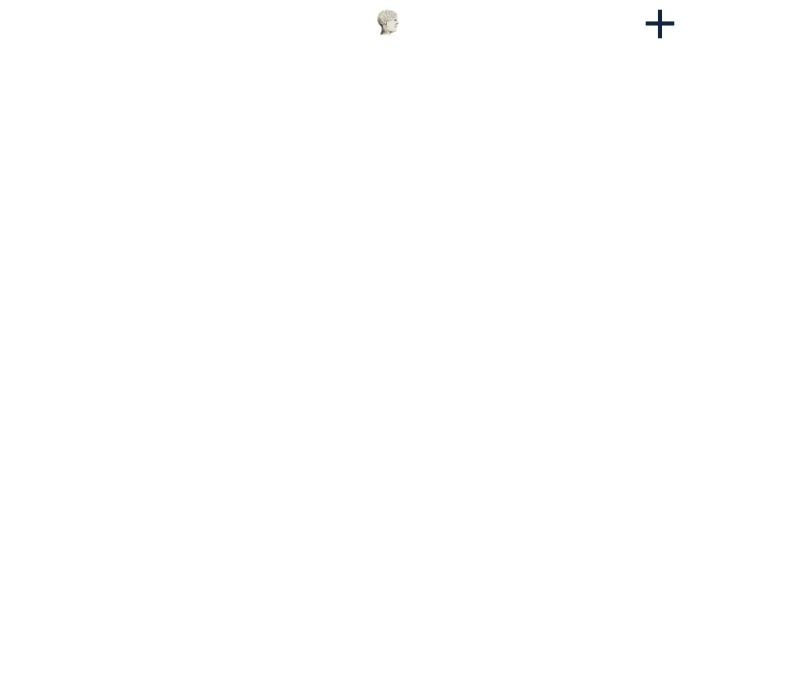 scroll, scrollTop: 3055, scrollLeft: 0, axis: vertical 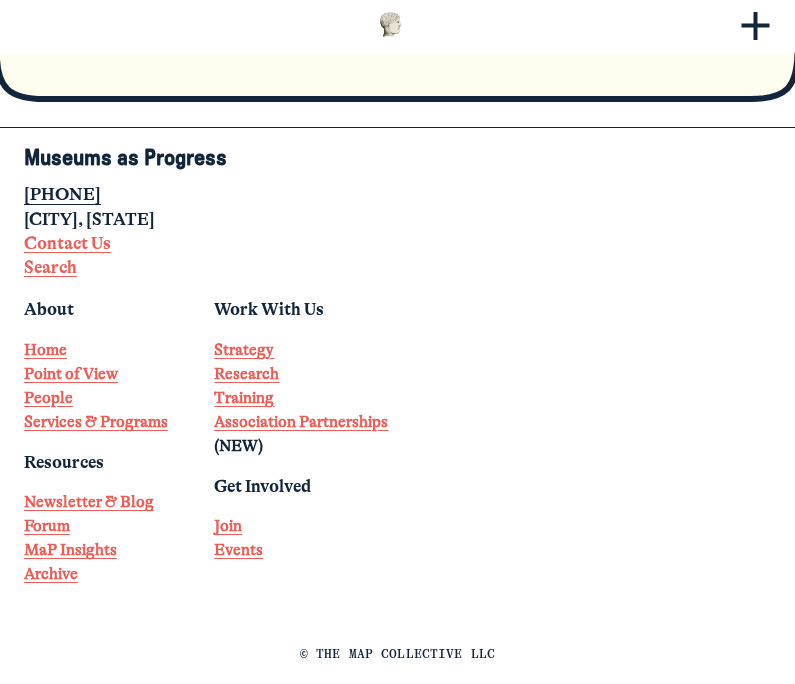 click on "Forum" at bounding box center [47, 526] 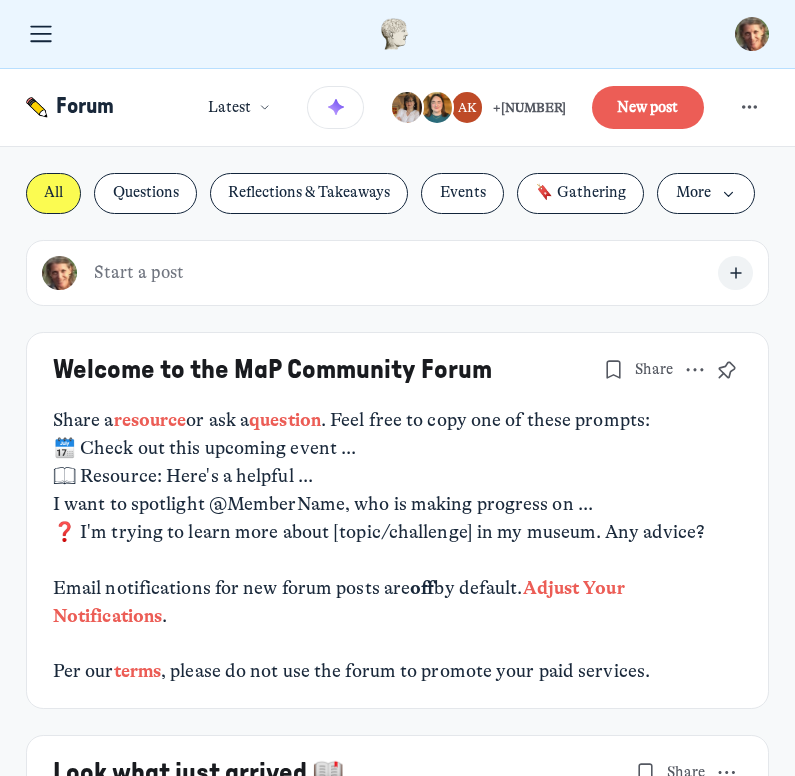 scroll, scrollTop: 0, scrollLeft: 0, axis: both 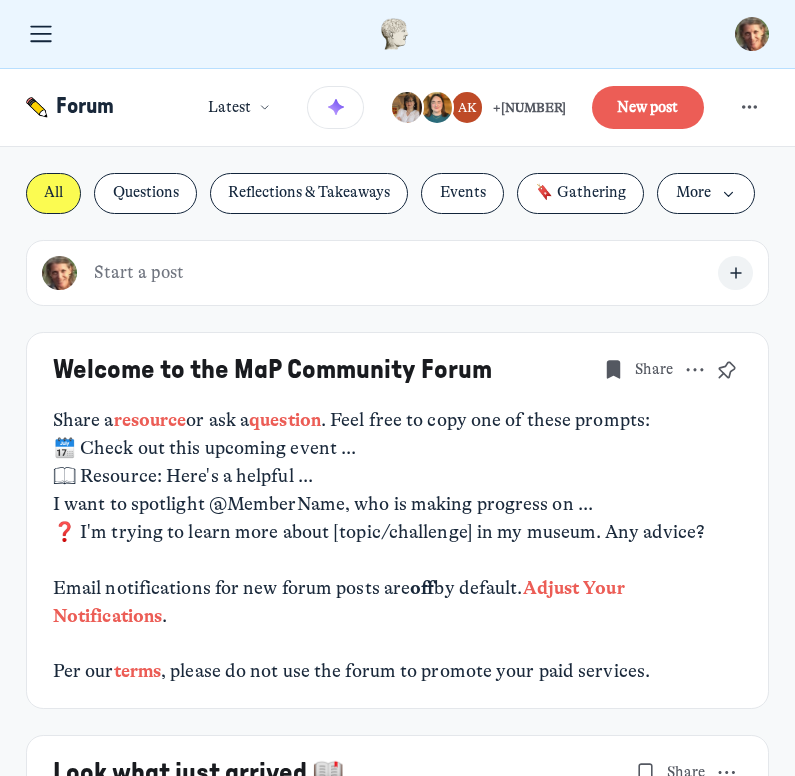 click at bounding box center [749, 107] 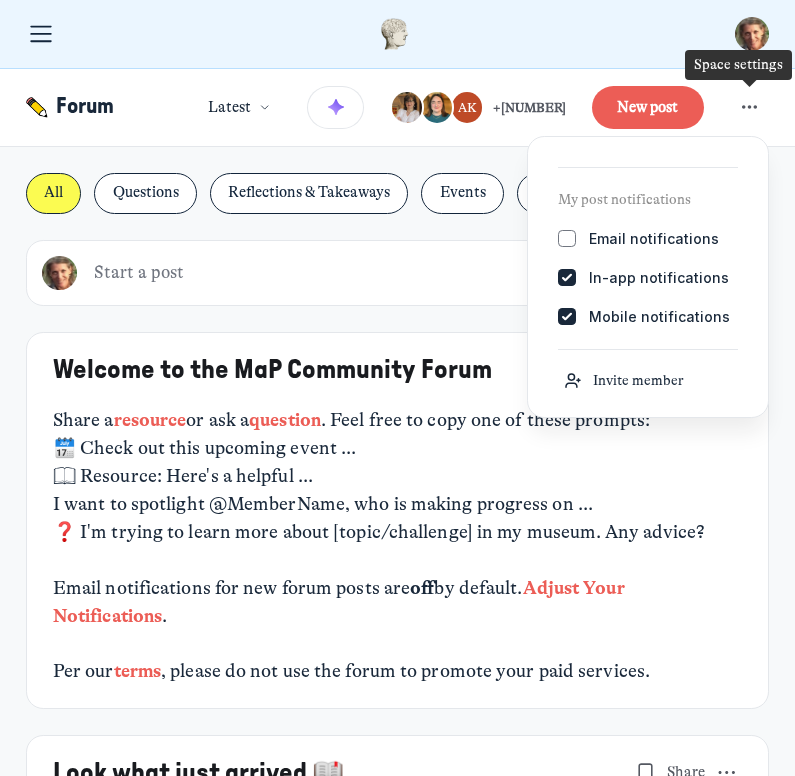 checkbox on "true" 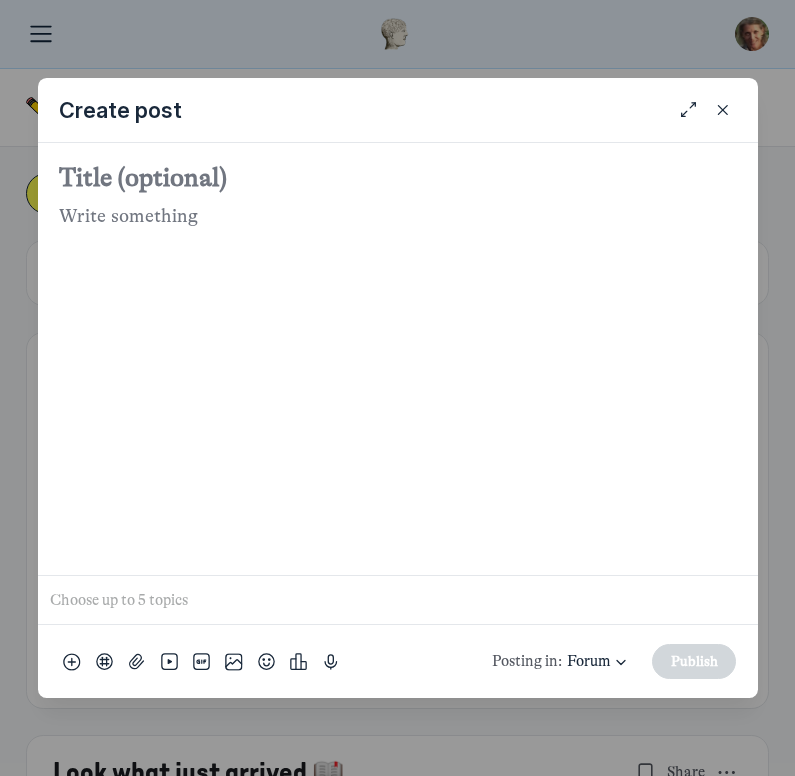 click 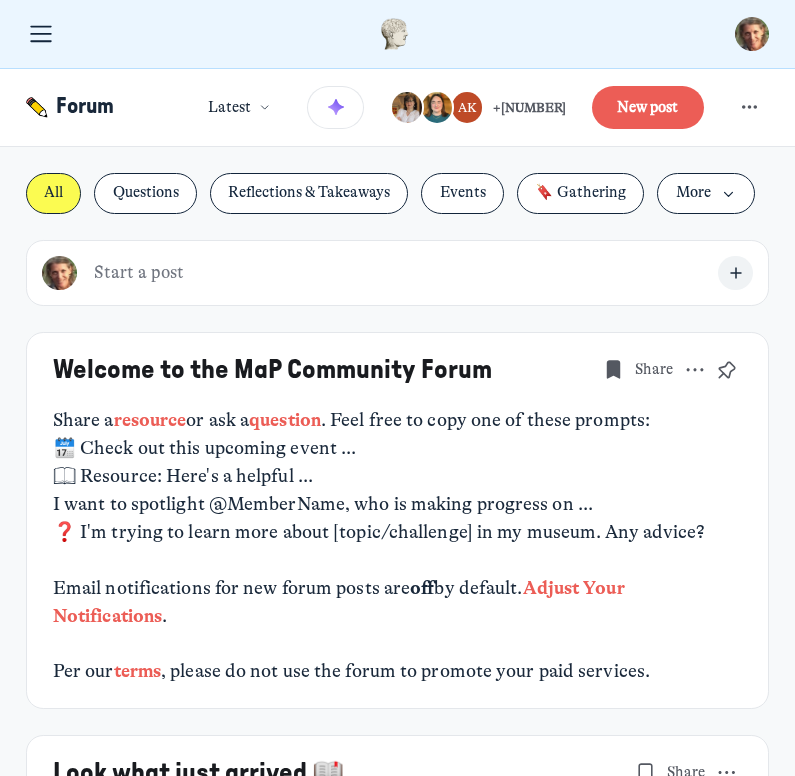 click at bounding box center [41, 34] 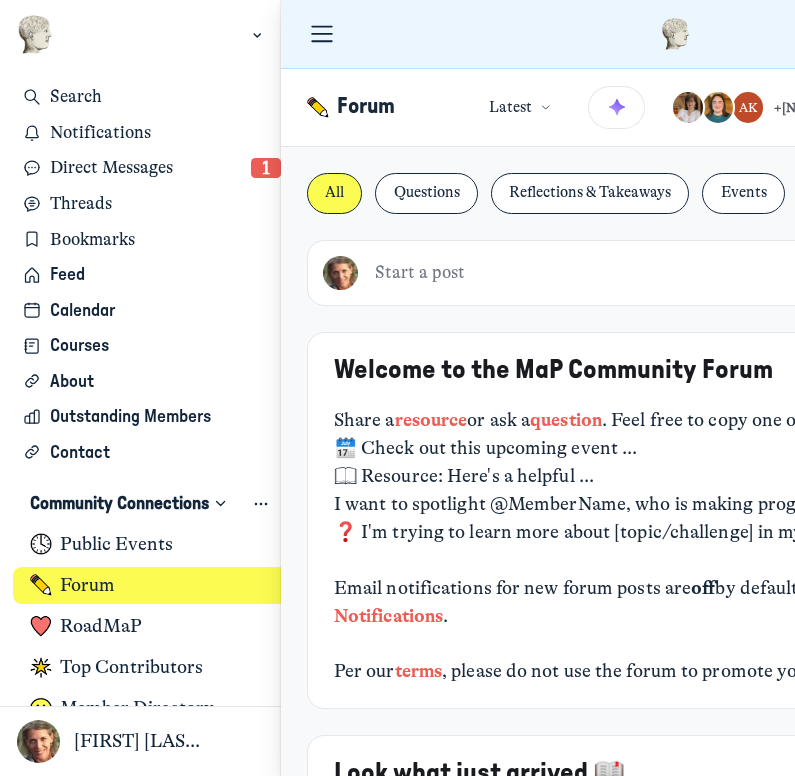 scroll, scrollTop: 5443, scrollLeft: 3931, axis: both 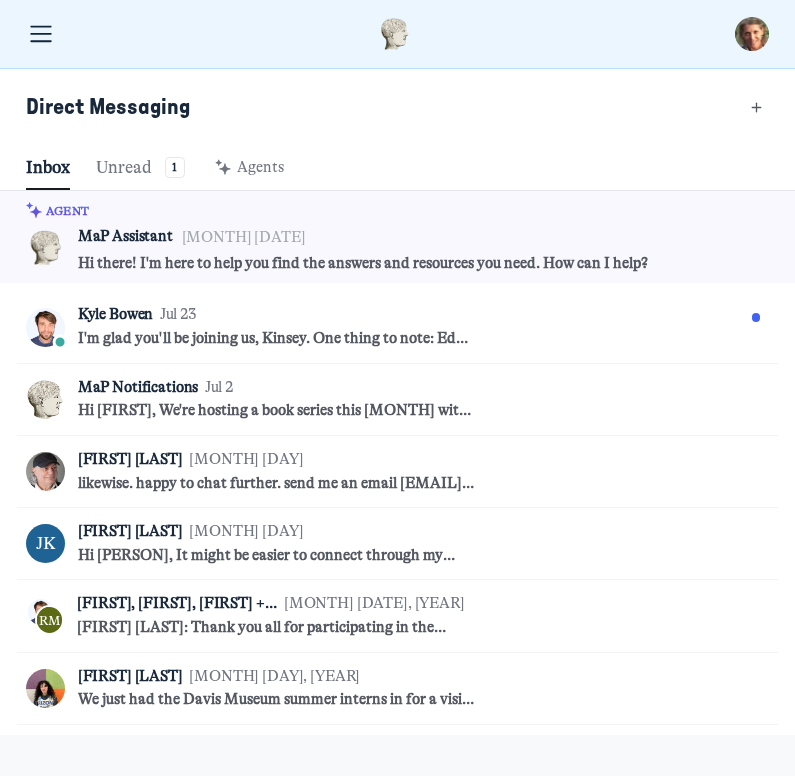 click on "I'm glad you'll be joining us, Kinsey. One thing to note: Ed and I are hoping to make this a very "applied" reading group, so we'd like to prioritize discussion that is focused on participants' current work in and for museums. So, this will be less about sharing past efforts and more present/future focused. I'll add you to the RSVP list for the events shortly! :-)" at bounding box center (278, 339) 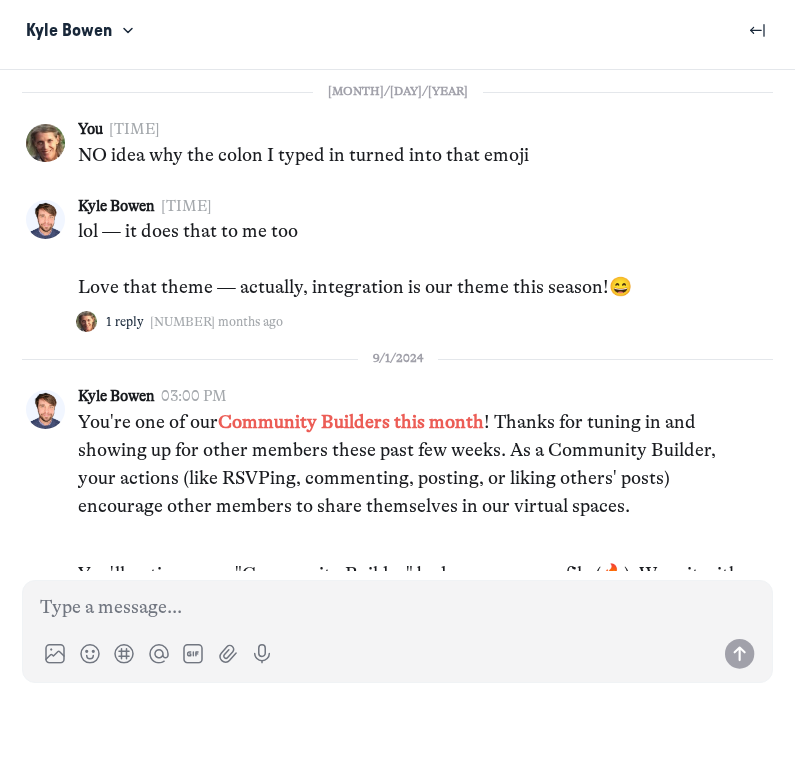 scroll, scrollTop: 4070, scrollLeft: 0, axis: vertical 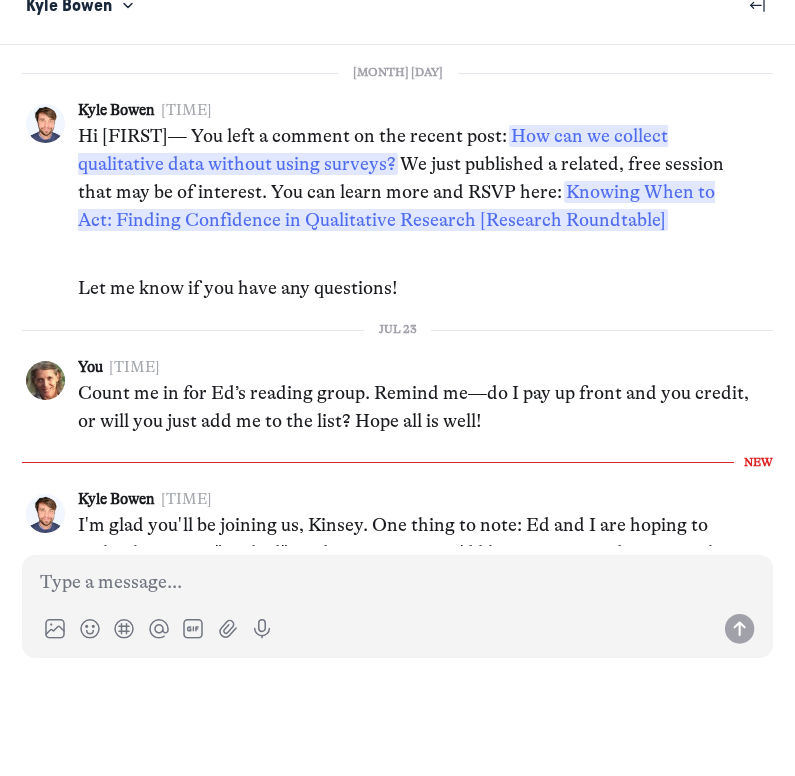 click 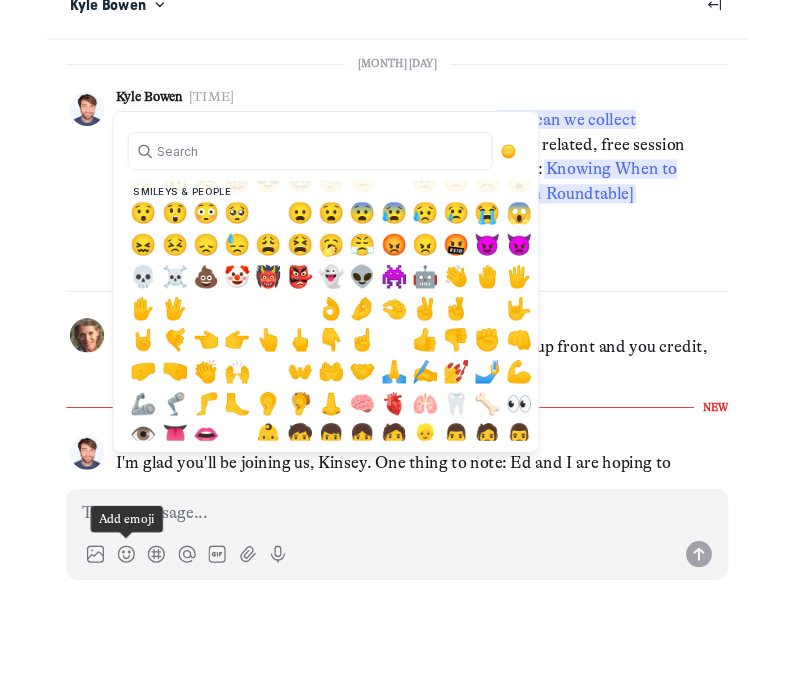 scroll, scrollTop: 228, scrollLeft: 0, axis: vertical 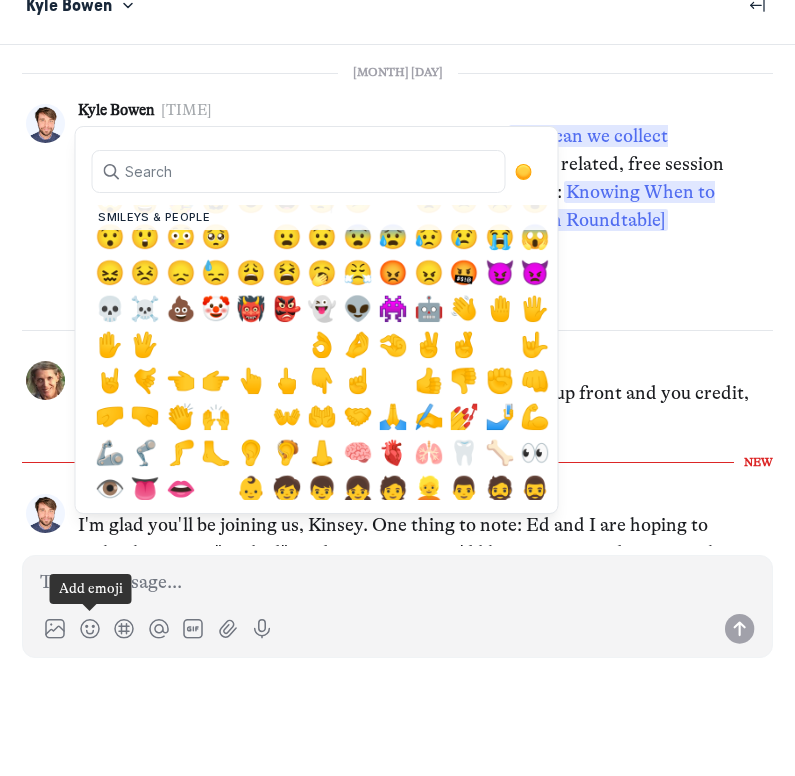 click on "👍" at bounding box center [429, 473] 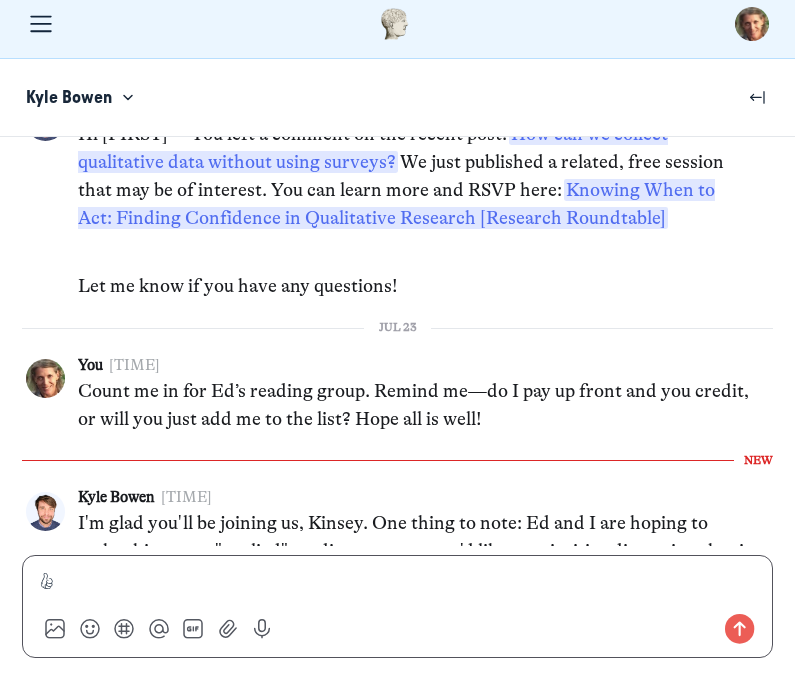 scroll, scrollTop: 8969, scrollLeft: 0, axis: vertical 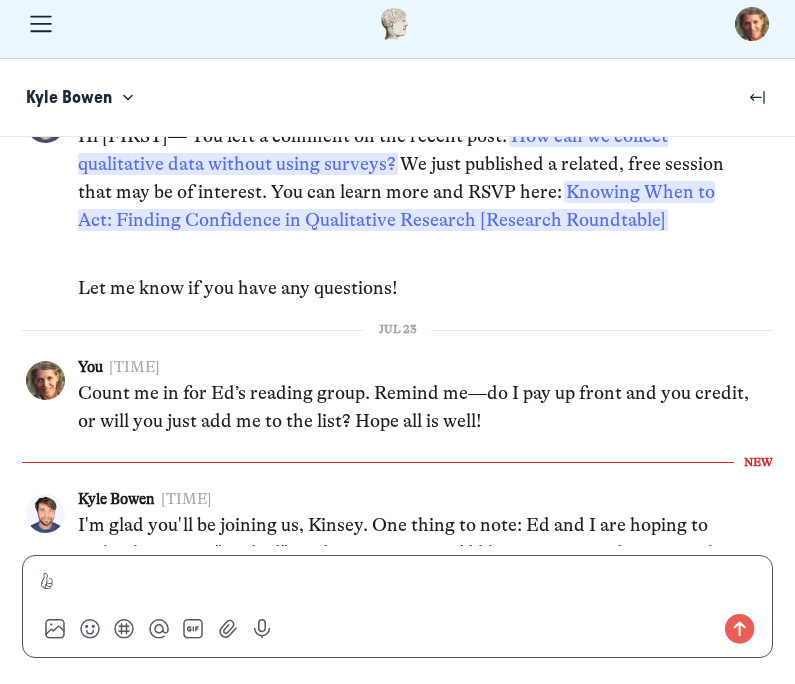 click on "👍" at bounding box center [397, 583] 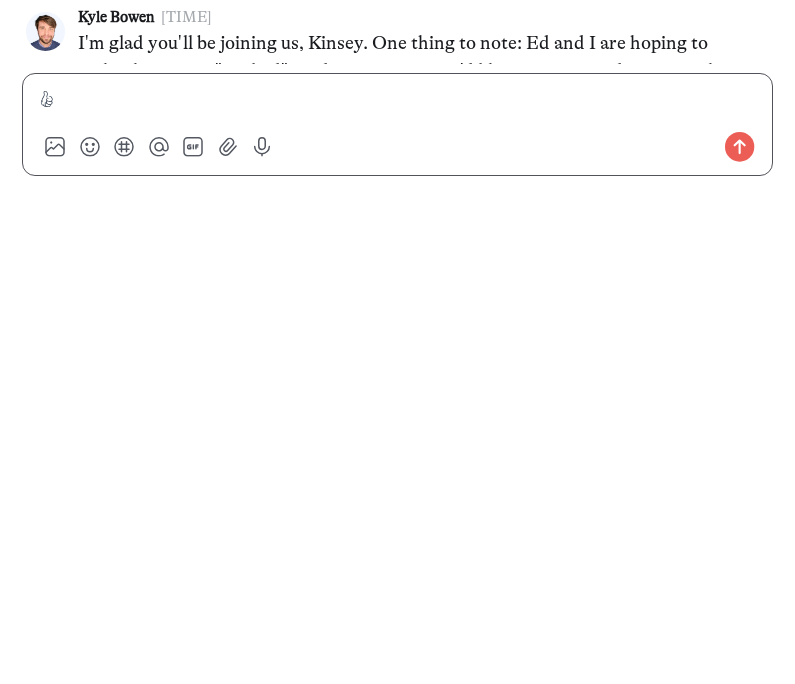 type 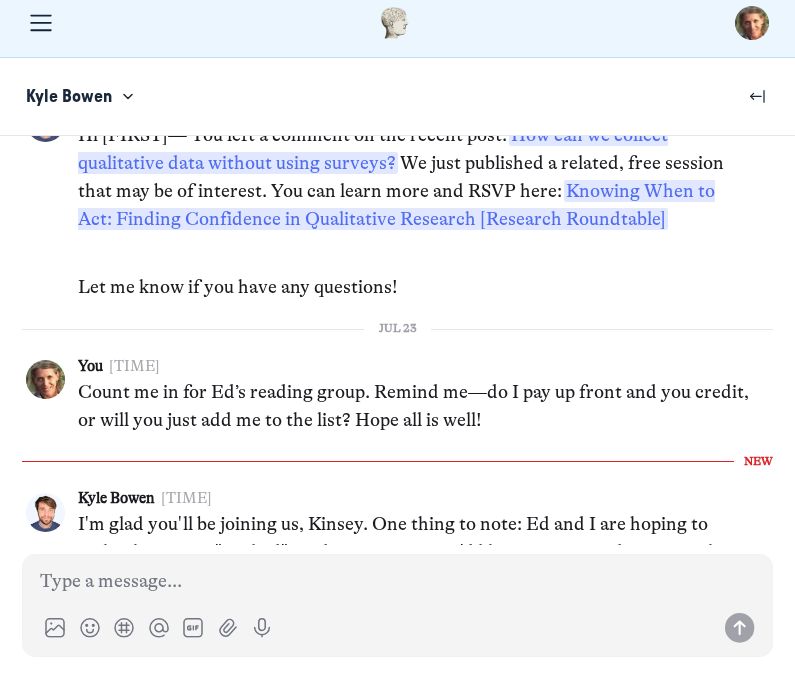 scroll, scrollTop: 8969, scrollLeft: 0, axis: vertical 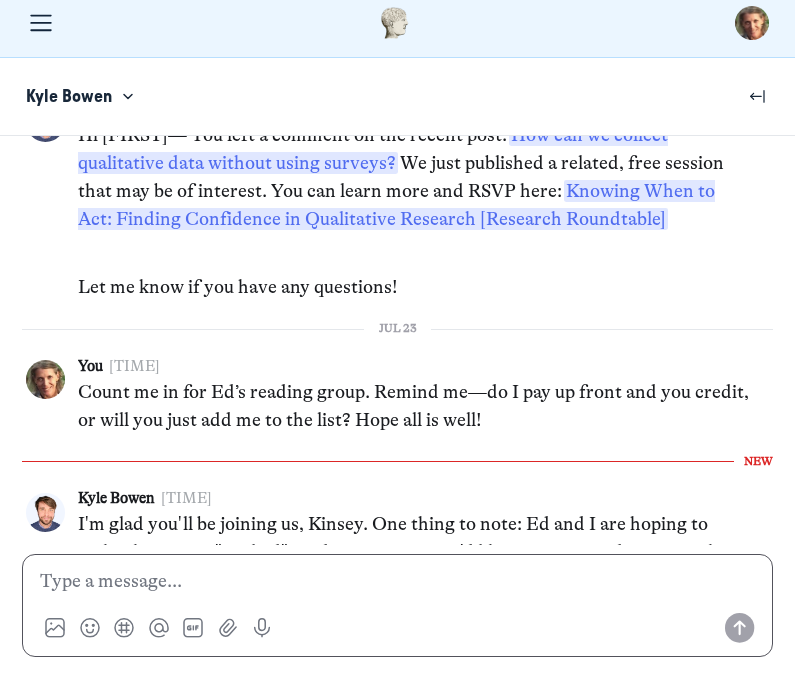 click 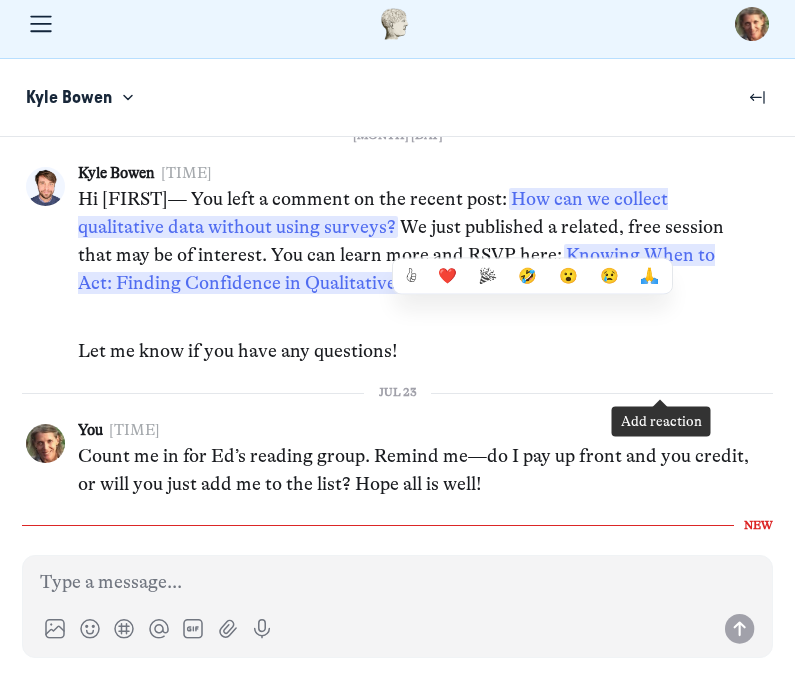 scroll, scrollTop: 8906, scrollLeft: 0, axis: vertical 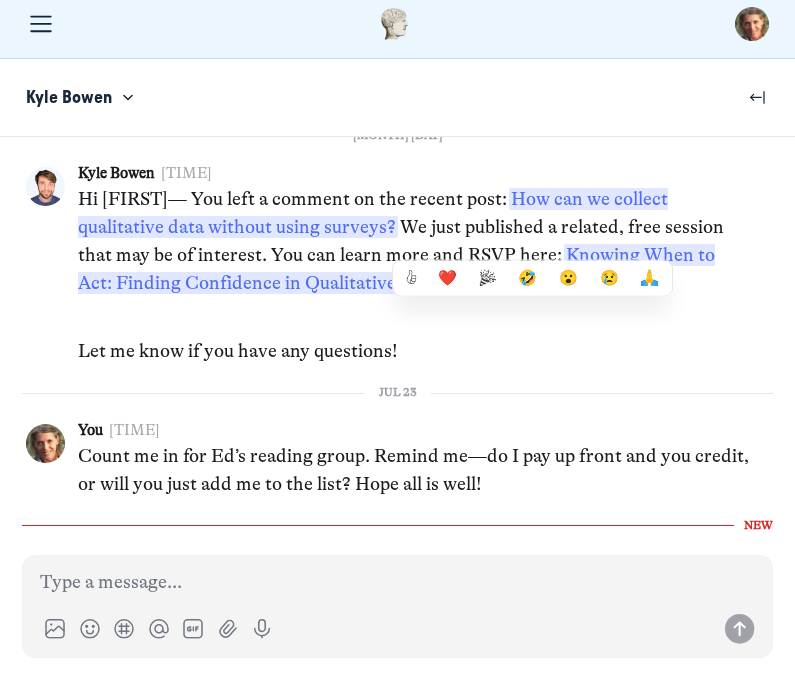 click on "I'm glad you'll be joining us, Kinsey. One thing to note: Ed and I are hoping to make this a very "applied" reading group, so we'd like to prioritize discussion that is focused on participants' current work in and for museums. So, this will be less about sharing past efforts and more present/future focused." at bounding box center (415, 631) 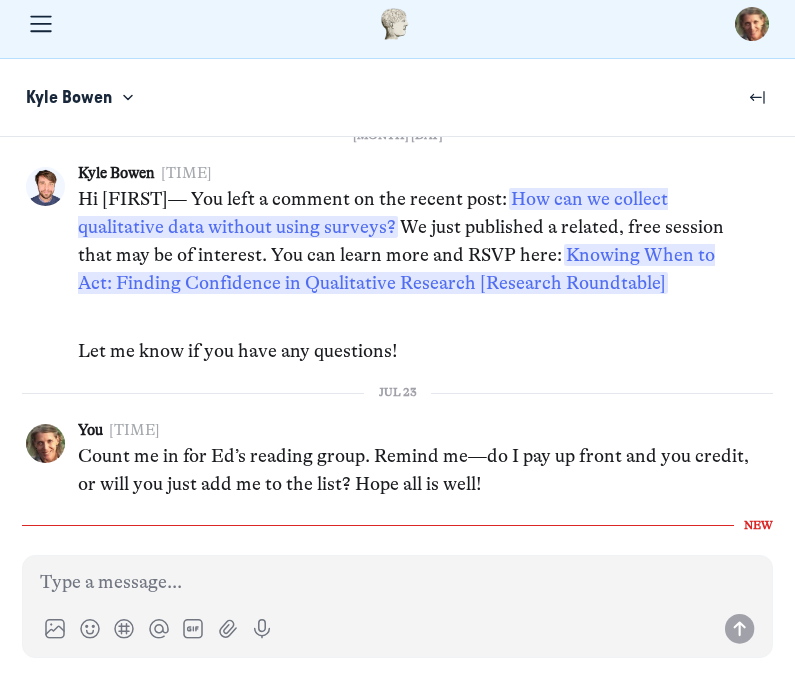 click at bounding box center (705, 540) 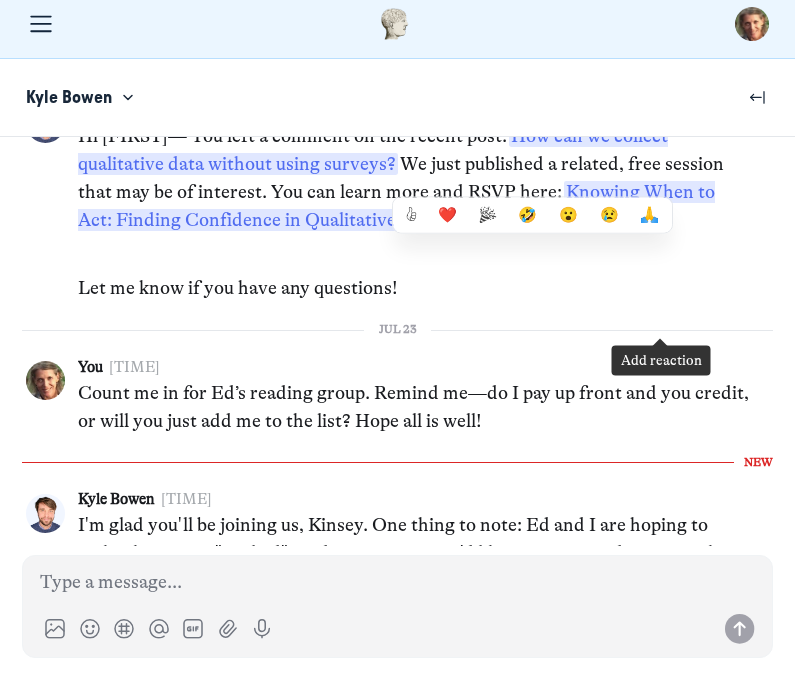click on "🙏" at bounding box center [649, 215] 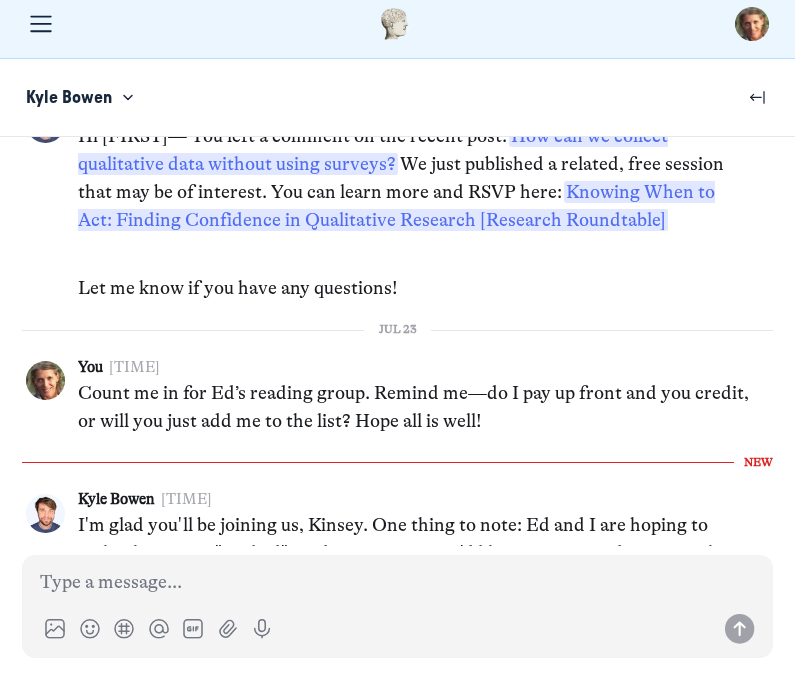 scroll, scrollTop: 9004, scrollLeft: 0, axis: vertical 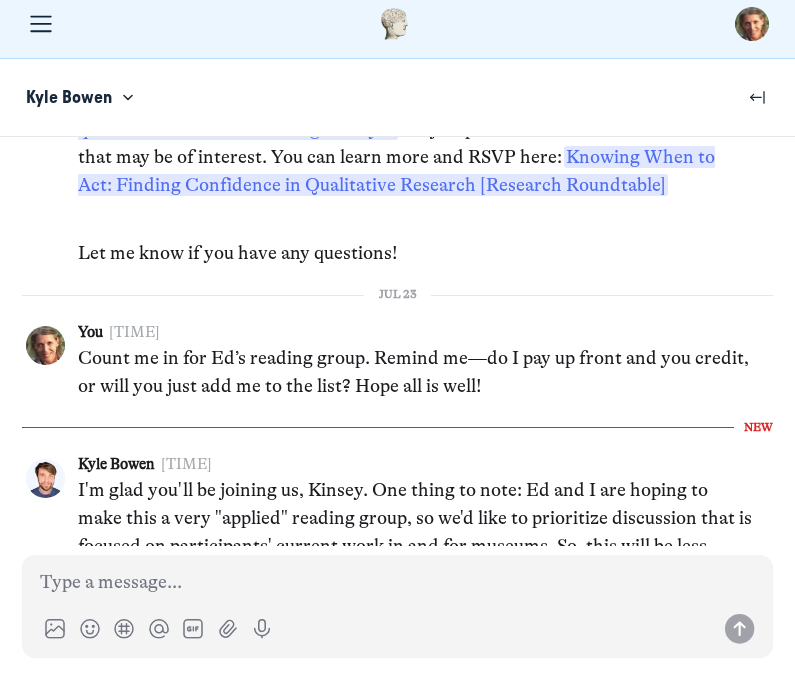 click 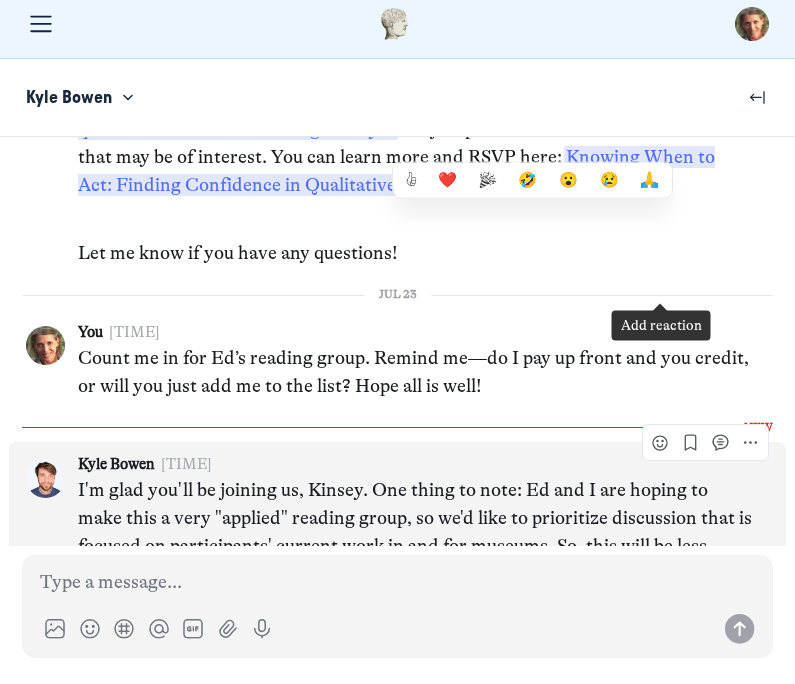 click on "👍" at bounding box center [411, 180] 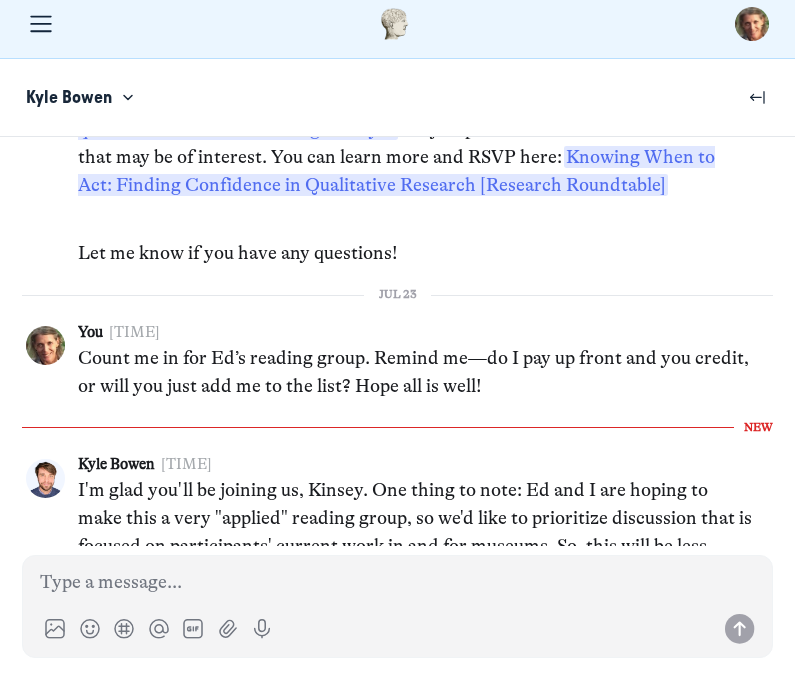 click at bounding box center (186, 678) 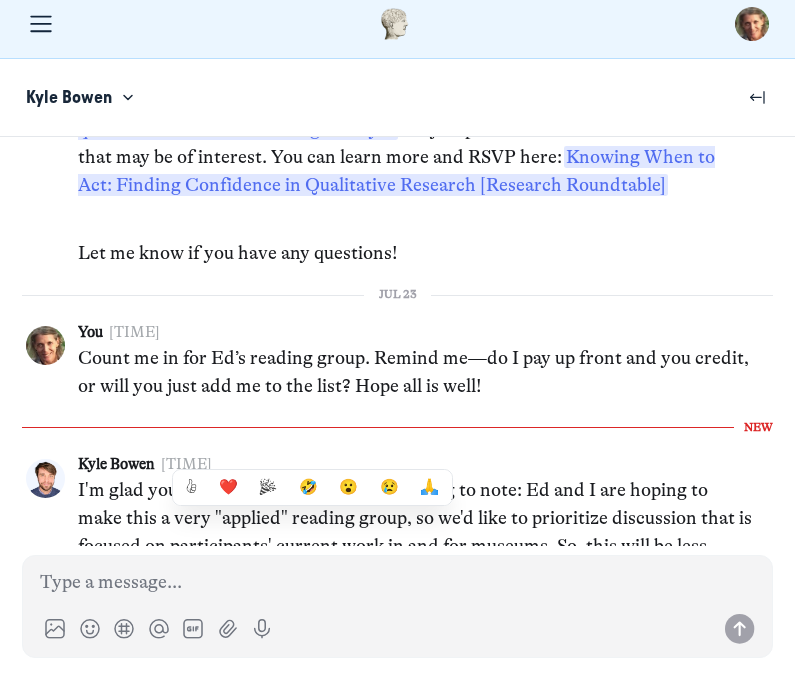 click on "I'm glad you'll be joining us, Kinsey. One thing to note: Ed and I are hoping to make this a very "applied" reading group, so we'd like to prioritize discussion that is focused on participants' current work in and for museums. So, this will be less about sharing past efforts and more present/future focused." at bounding box center (415, 533) 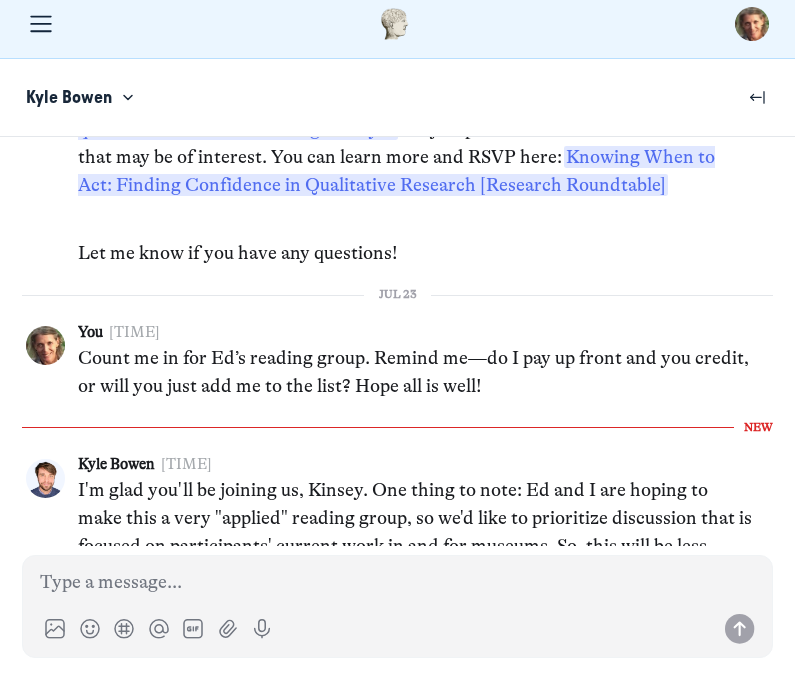 click on "🙏" at bounding box center [94, 679] 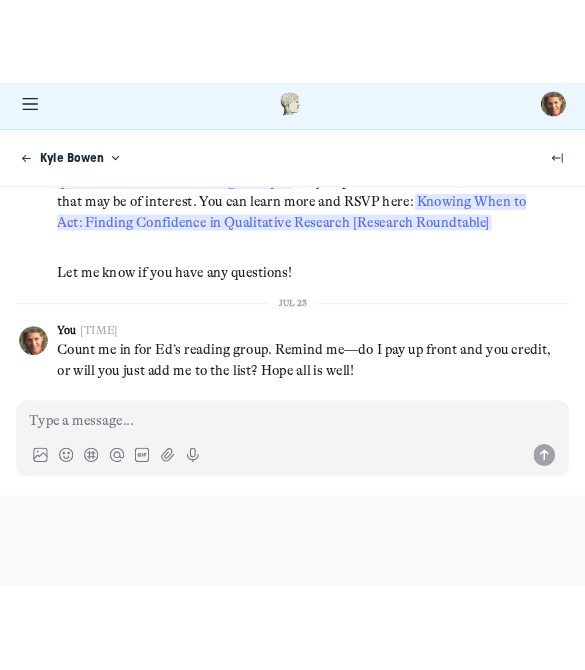 scroll, scrollTop: 0, scrollLeft: 0, axis: both 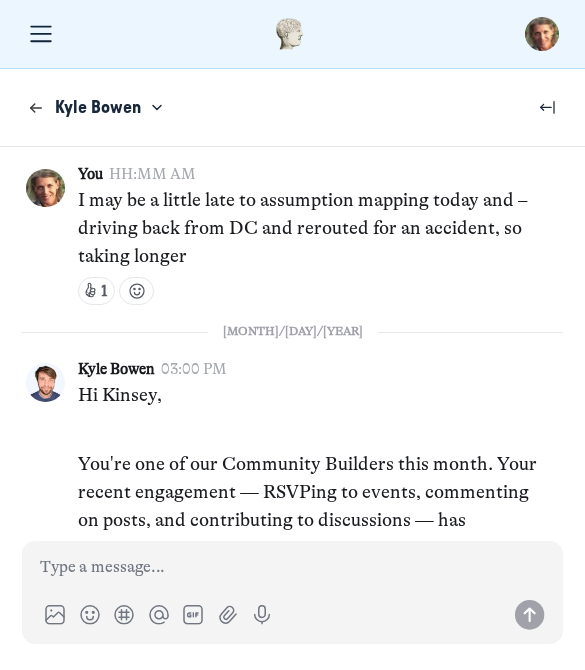 click 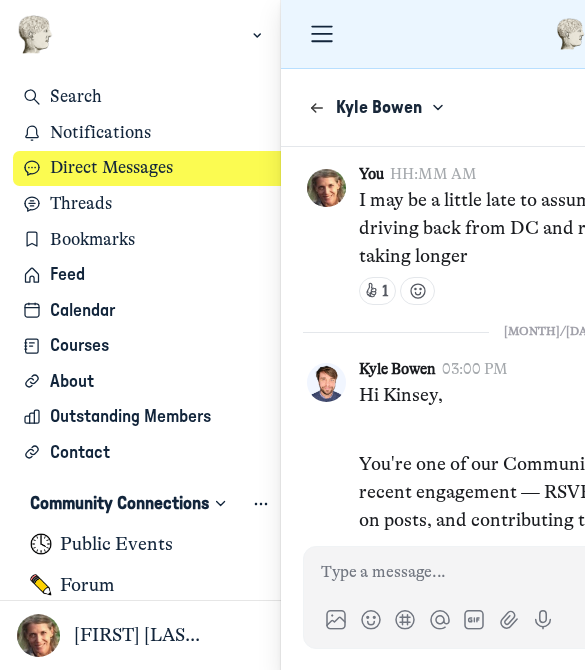 scroll, scrollTop: 8893, scrollLeft: 0, axis: vertical 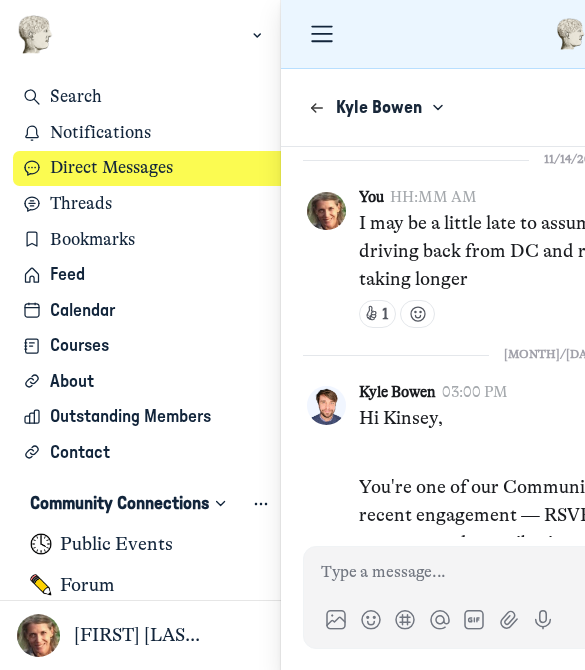click on "Calendar" at bounding box center (165, 311) 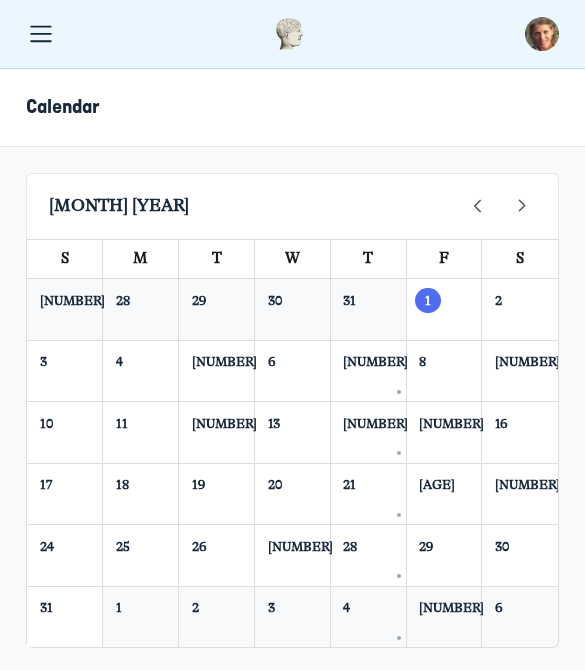 click at bounding box center [41, 34] 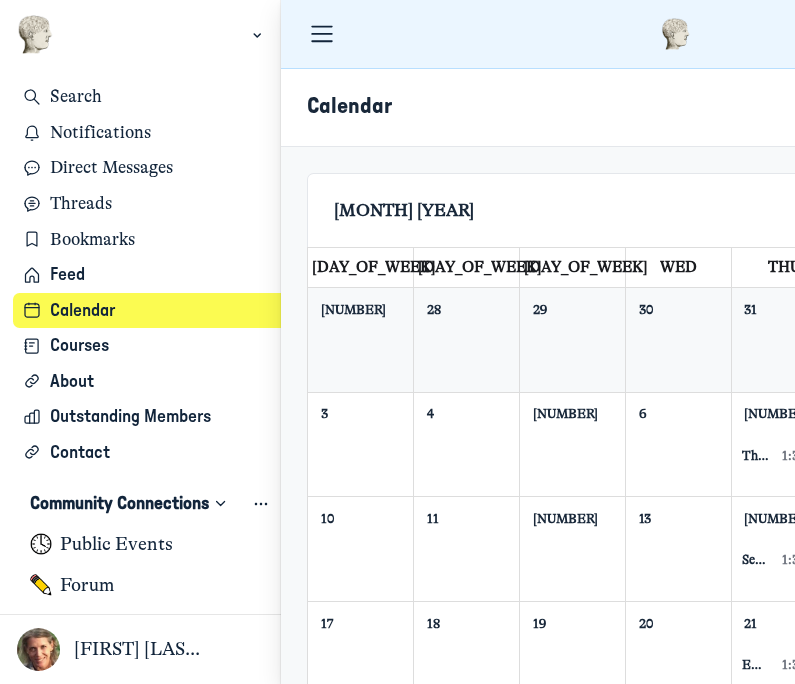 scroll, scrollTop: 5029, scrollLeft: 3931, axis: both 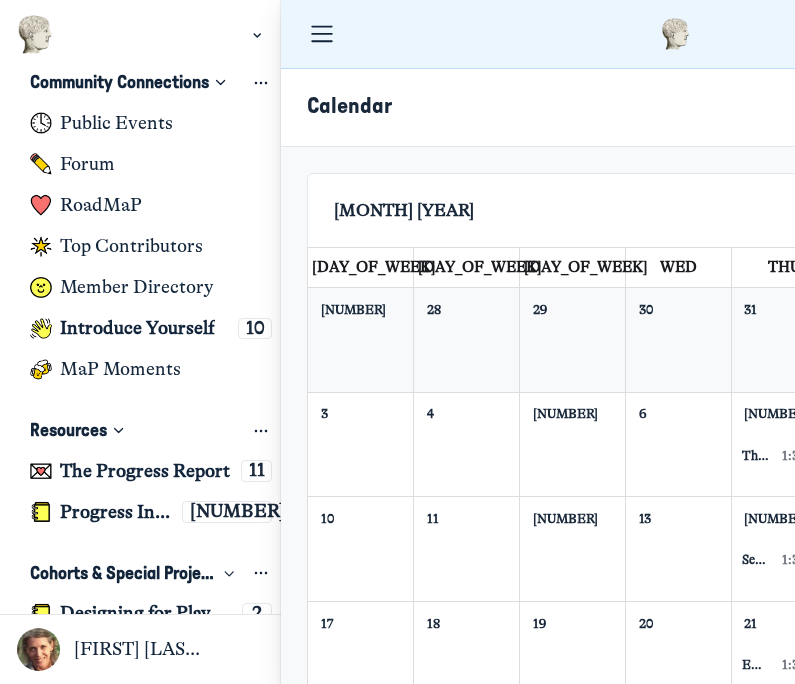 click on "Designing for Playful Engagement" at bounding box center [146, 613] 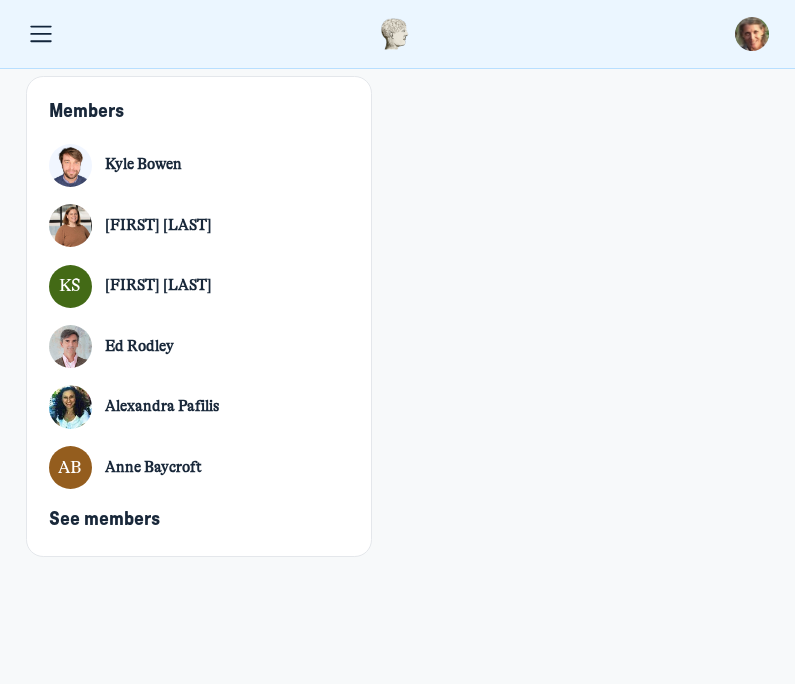 scroll, scrollTop: 1270, scrollLeft: 0, axis: vertical 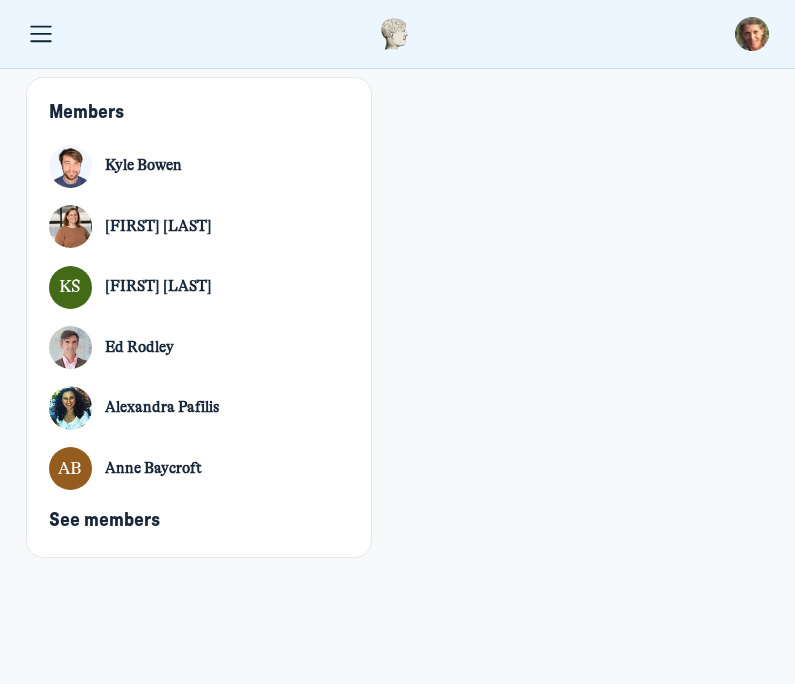 click on "See members" at bounding box center [104, 520] 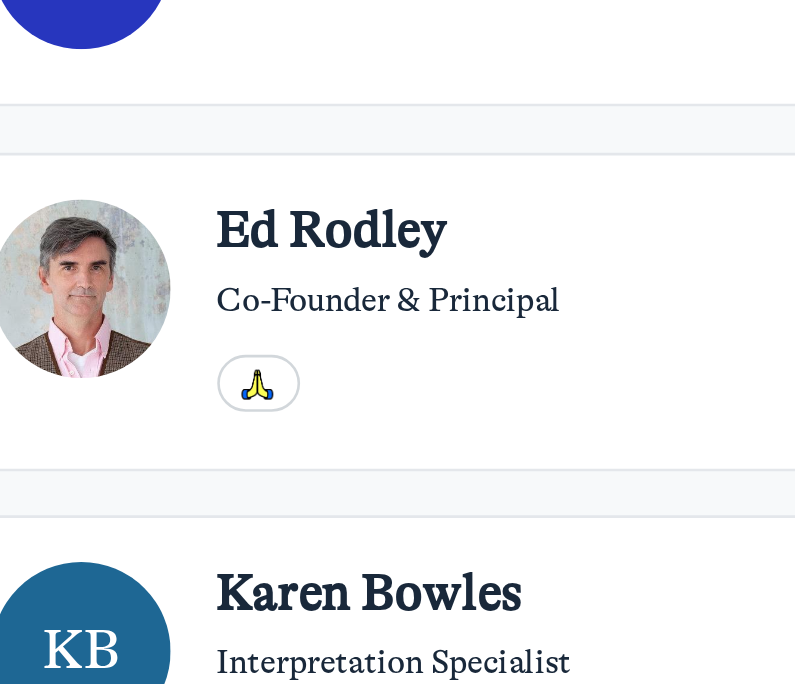 scroll, scrollTop: 461, scrollLeft: 0, axis: vertical 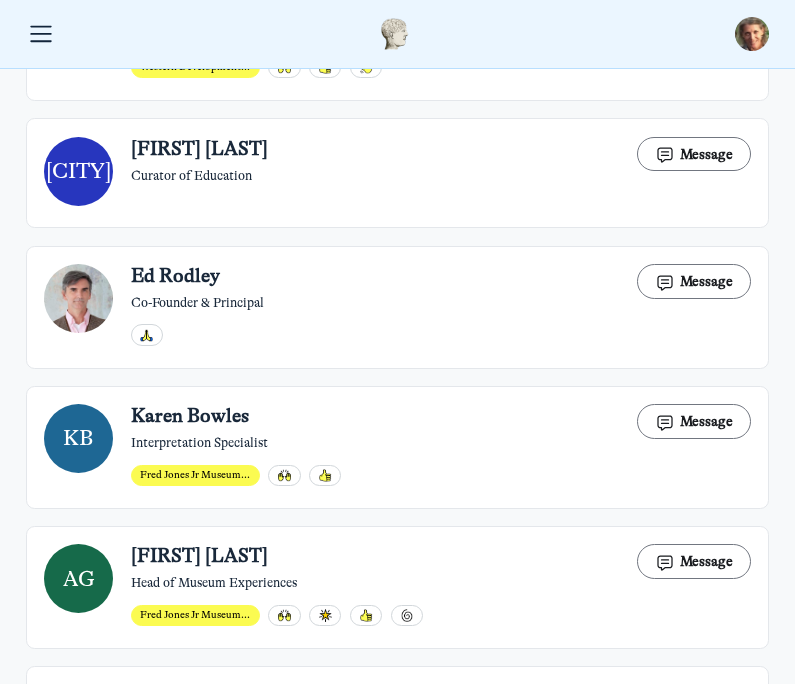 click 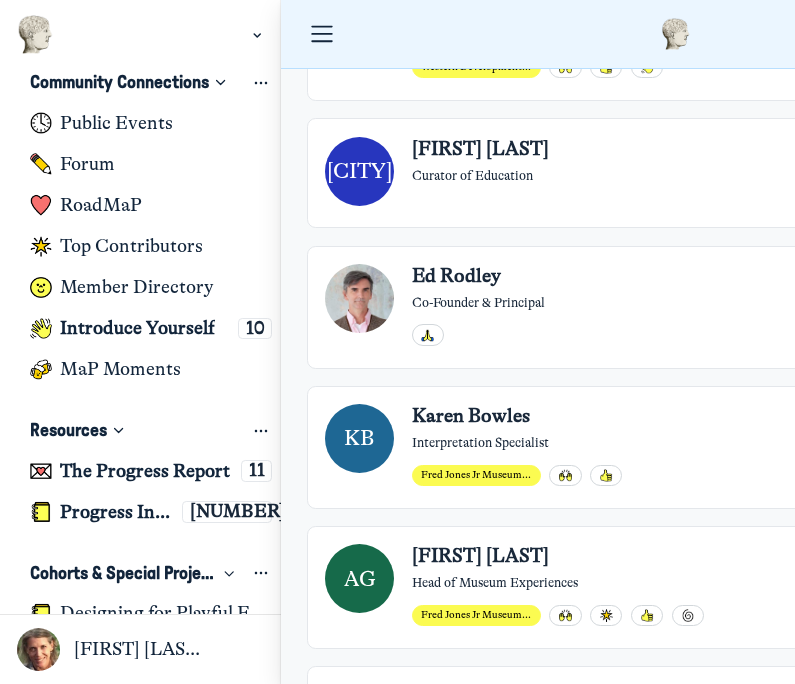 scroll, scrollTop: 421, scrollLeft: 0, axis: vertical 